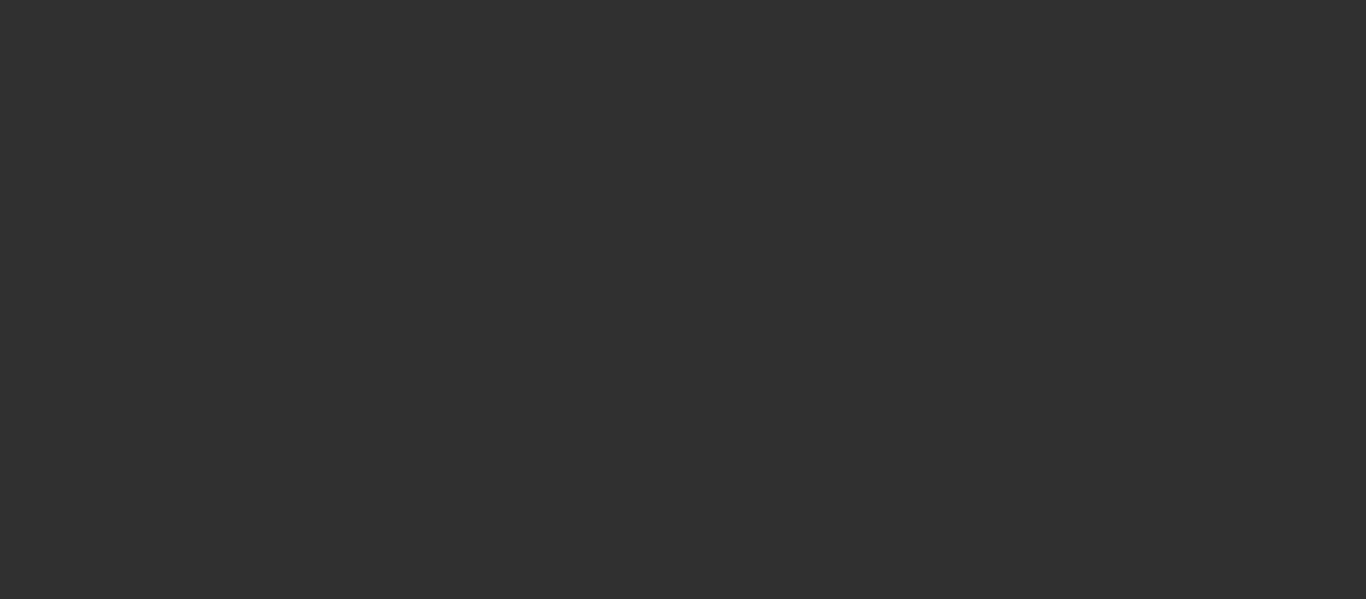 scroll, scrollTop: 0, scrollLeft: 0, axis: both 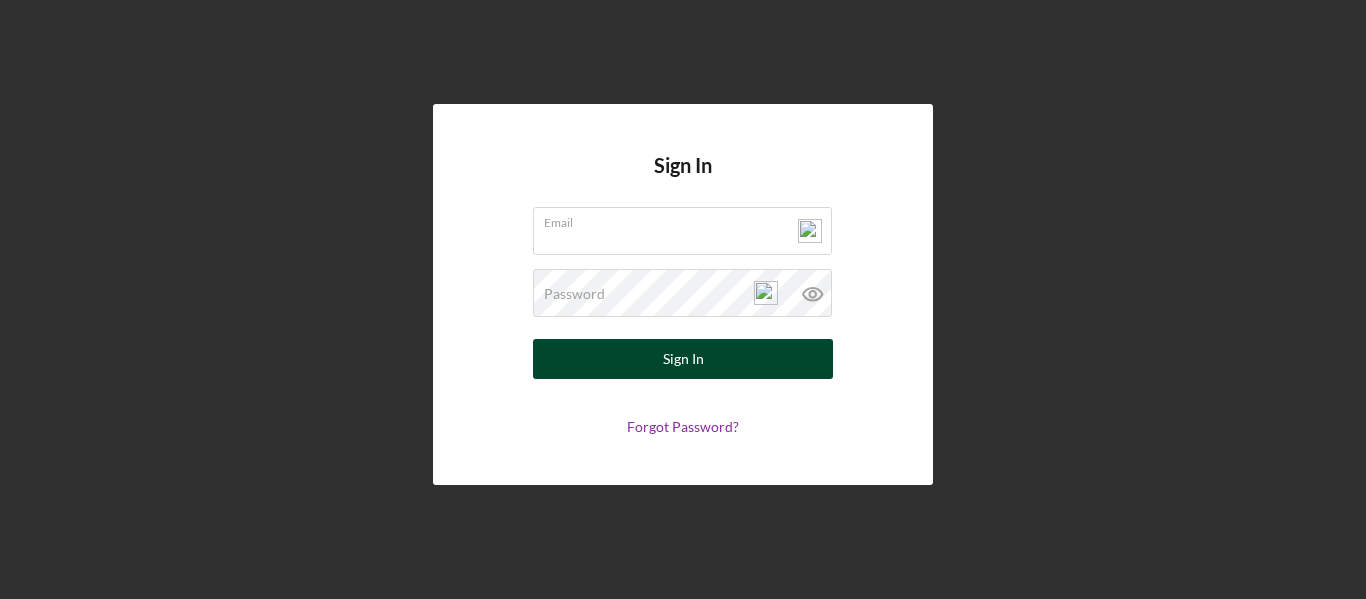 type on "[PERSON_NAME][EMAIL_ADDRESS][PERSON_NAME][DOMAIN_NAME]" 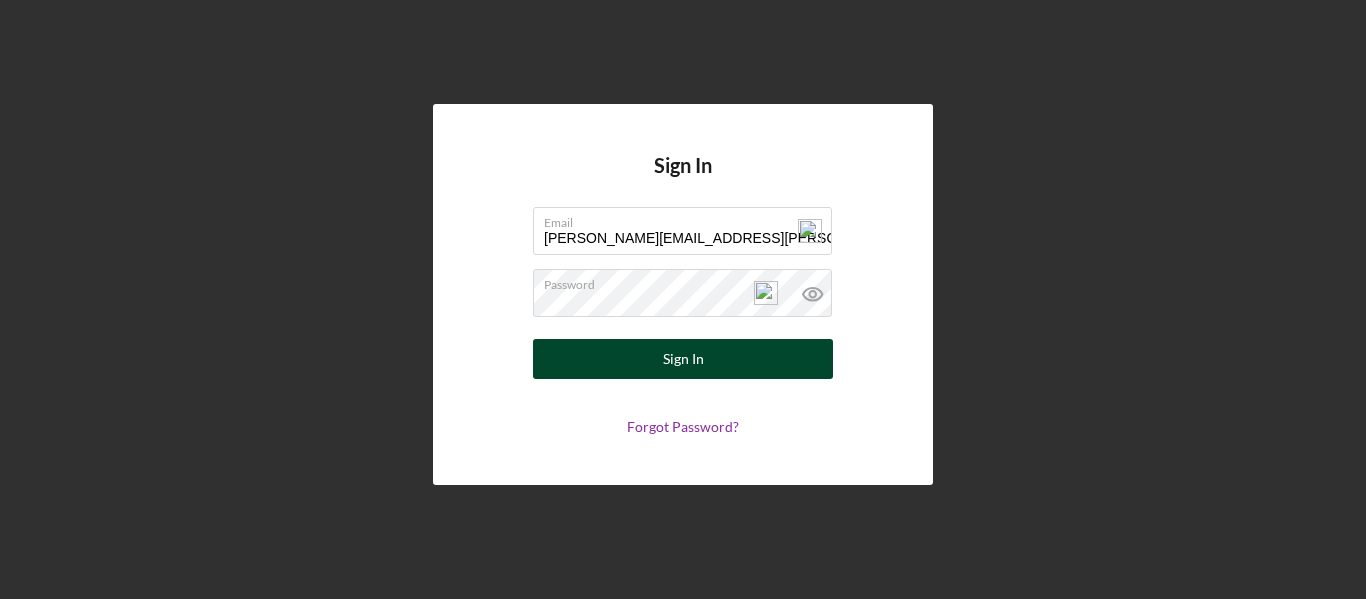click on "Sign In" at bounding box center [683, 359] 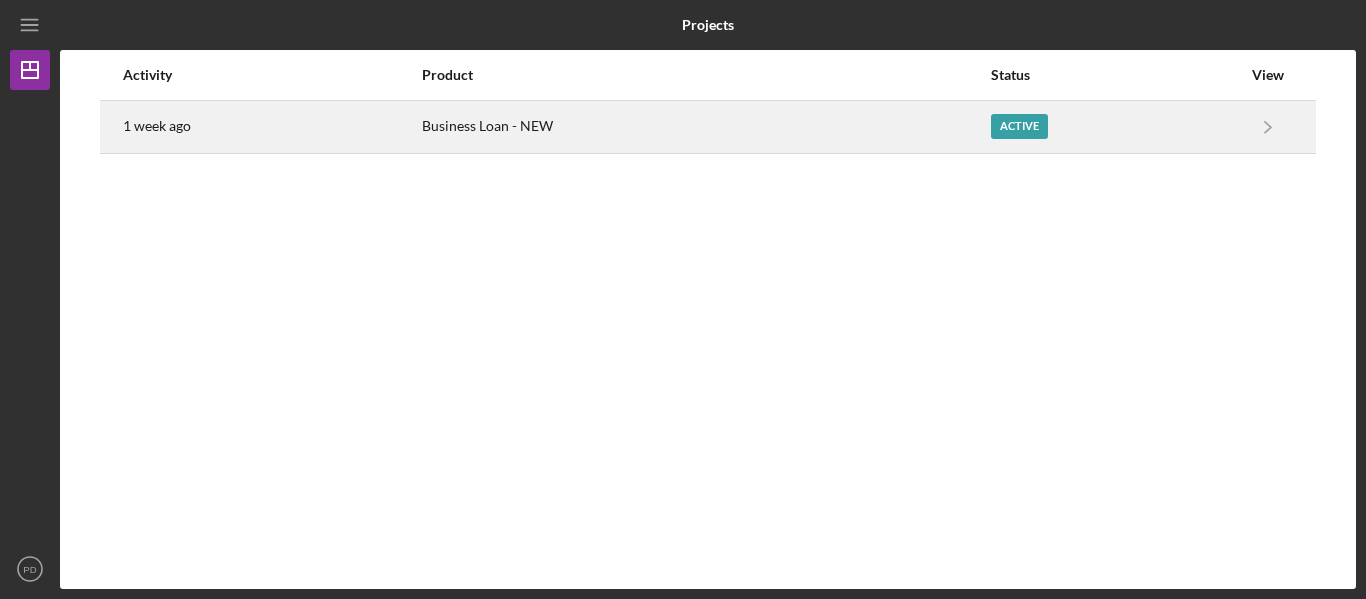 click on "Active" at bounding box center [1019, 126] 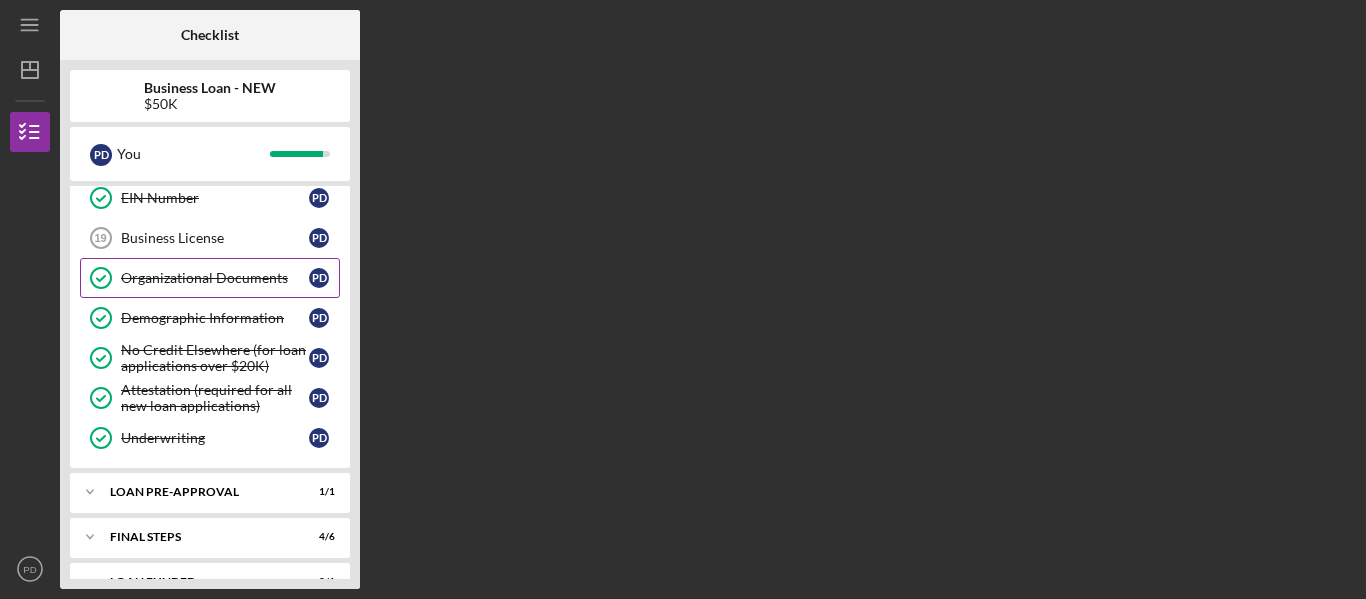 scroll, scrollTop: 653, scrollLeft: 0, axis: vertical 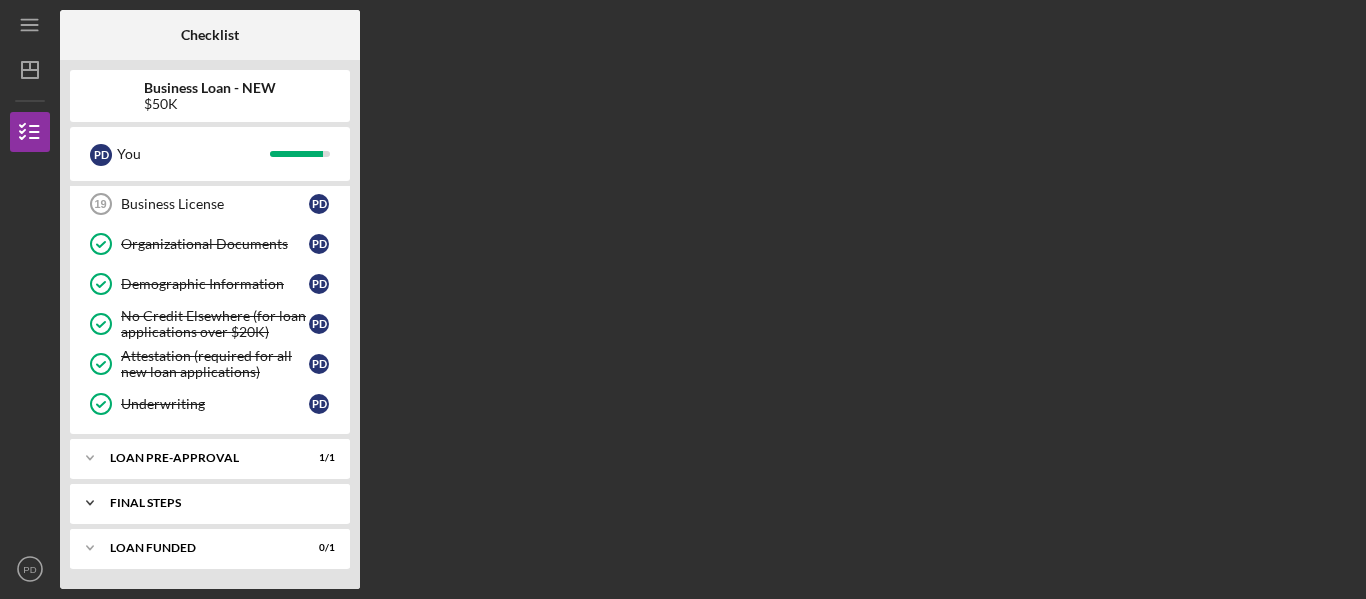 click on "Icon/Expander FINAL STEPS 4 / 6" at bounding box center [210, 503] 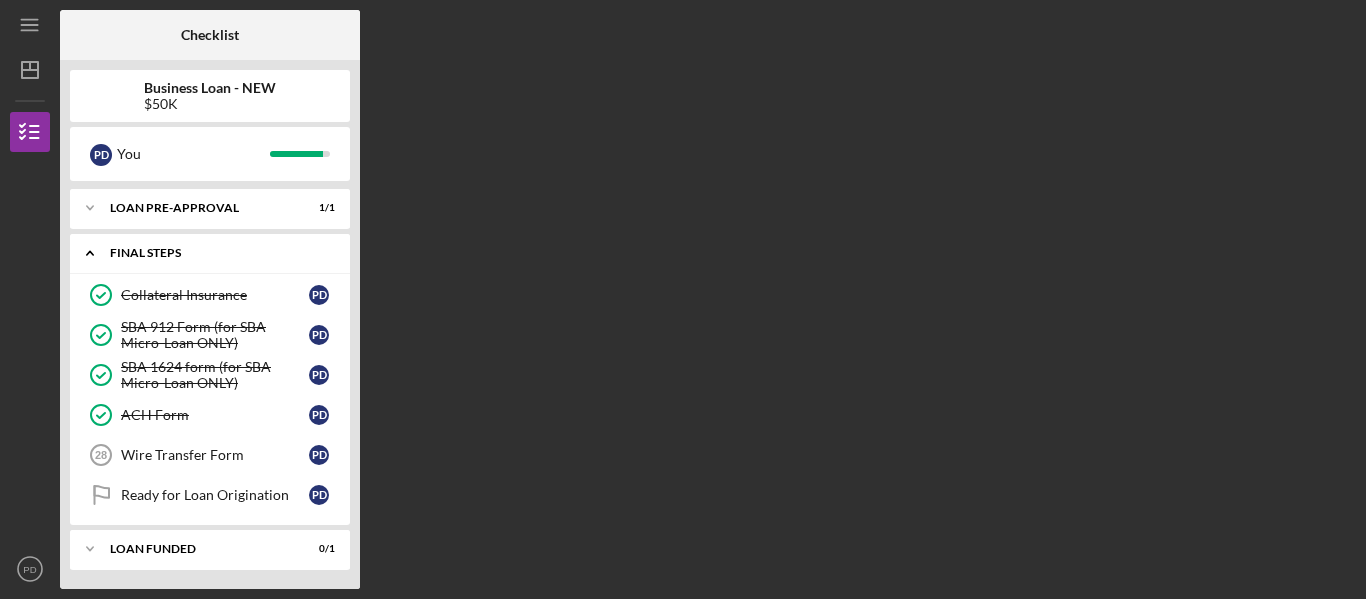 scroll, scrollTop: 904, scrollLeft: 0, axis: vertical 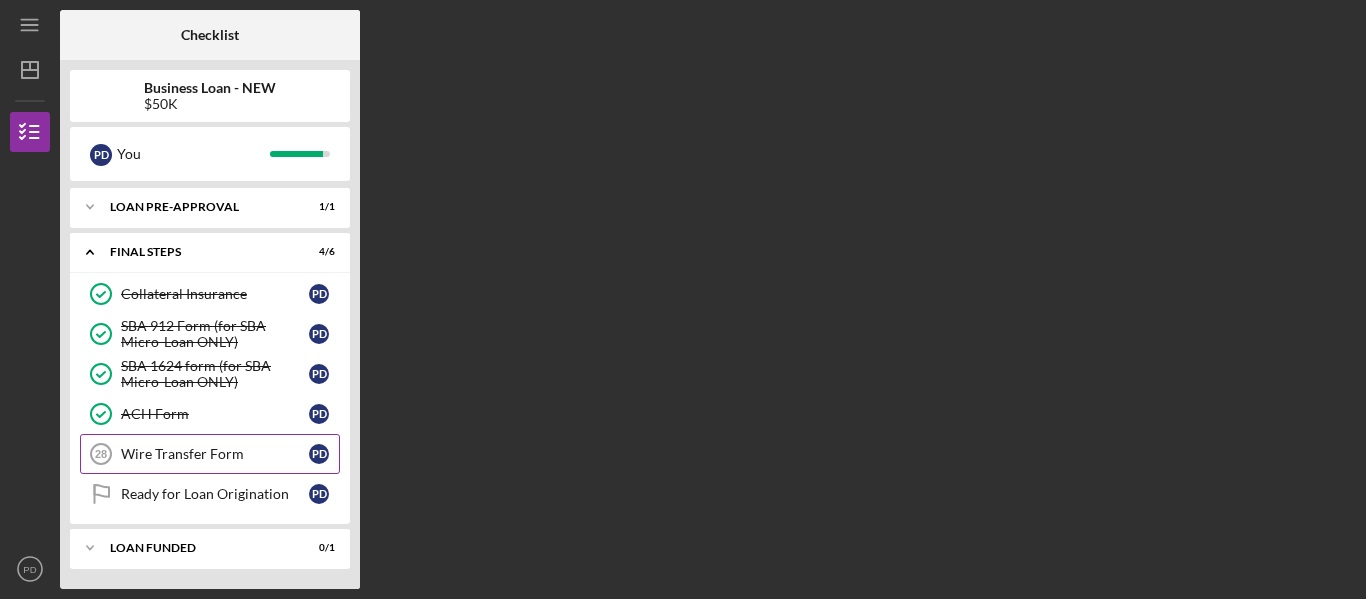 click on "Wire Transfer Form" at bounding box center (215, 454) 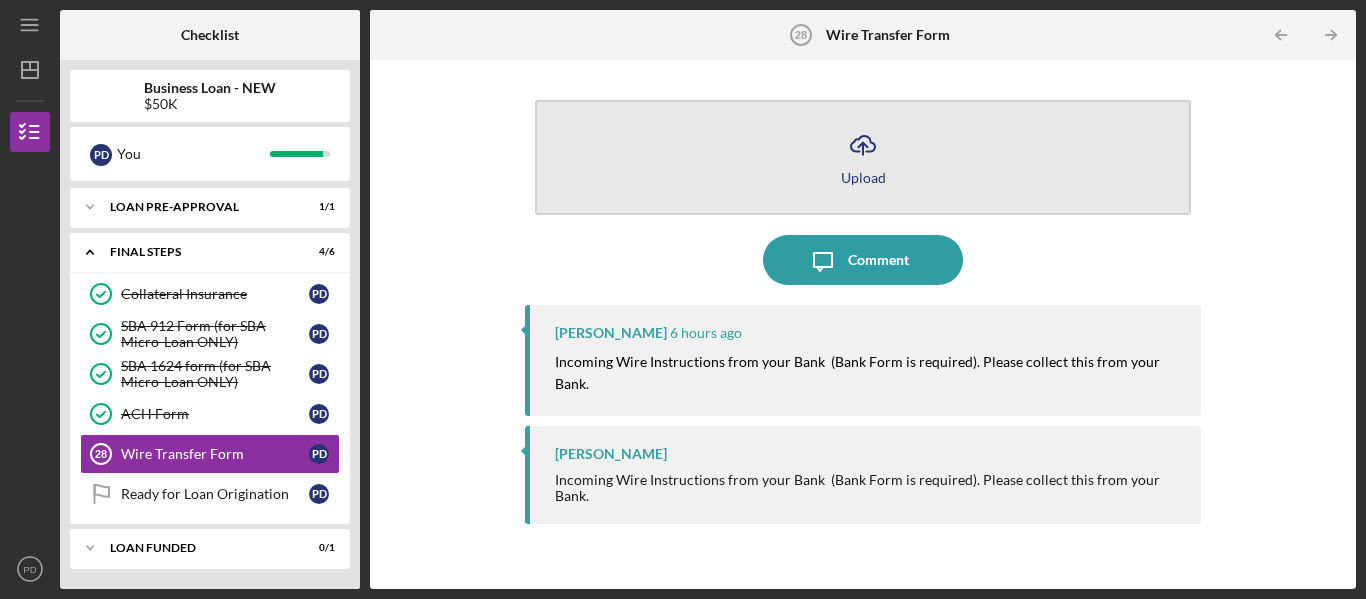 click 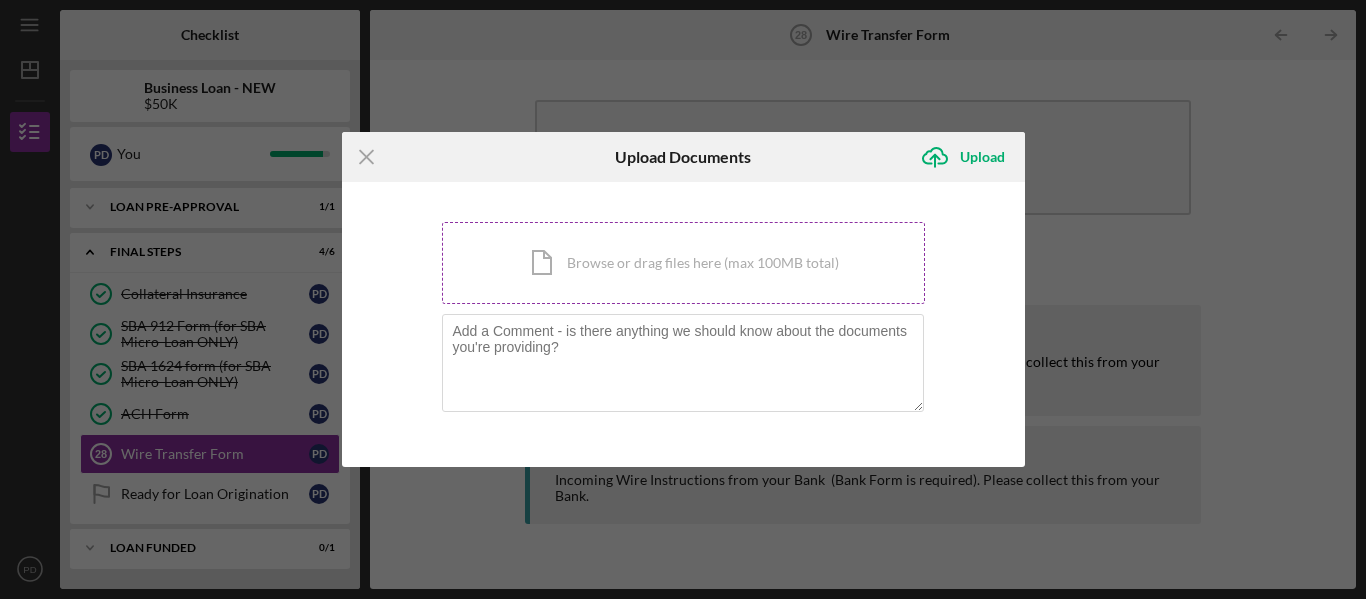 click on "Icon/Document Browse or drag files here (max 100MB total) Tap to choose files or take a photo" at bounding box center [683, 263] 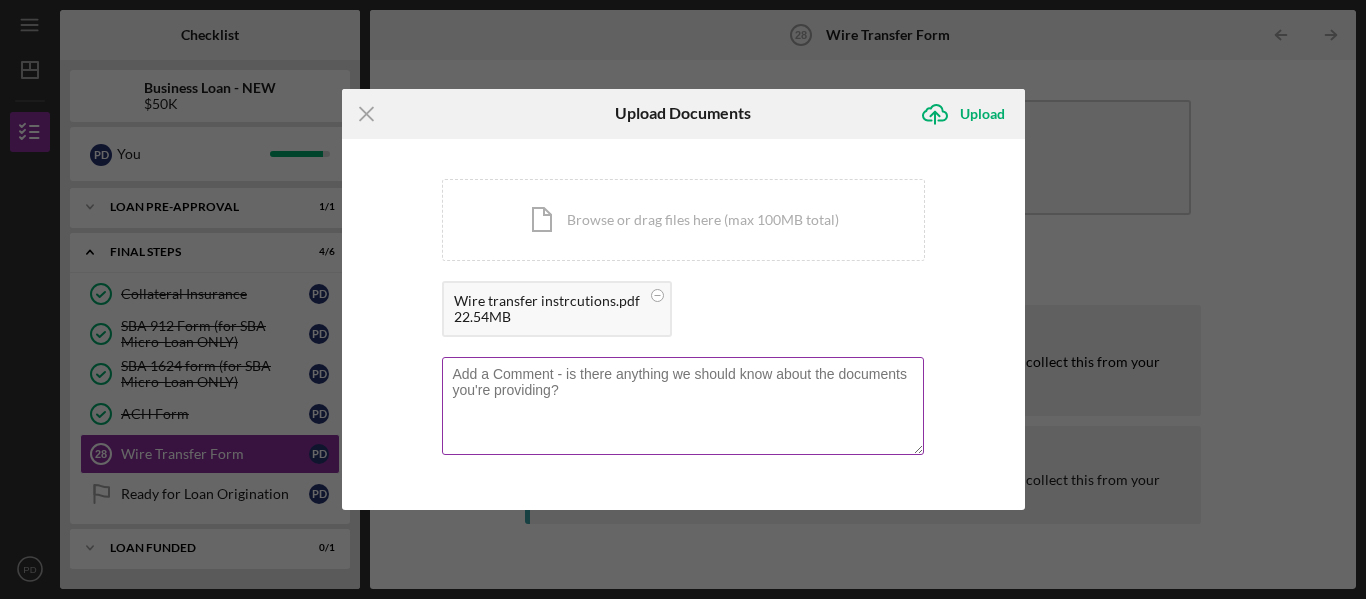 click at bounding box center [683, 406] 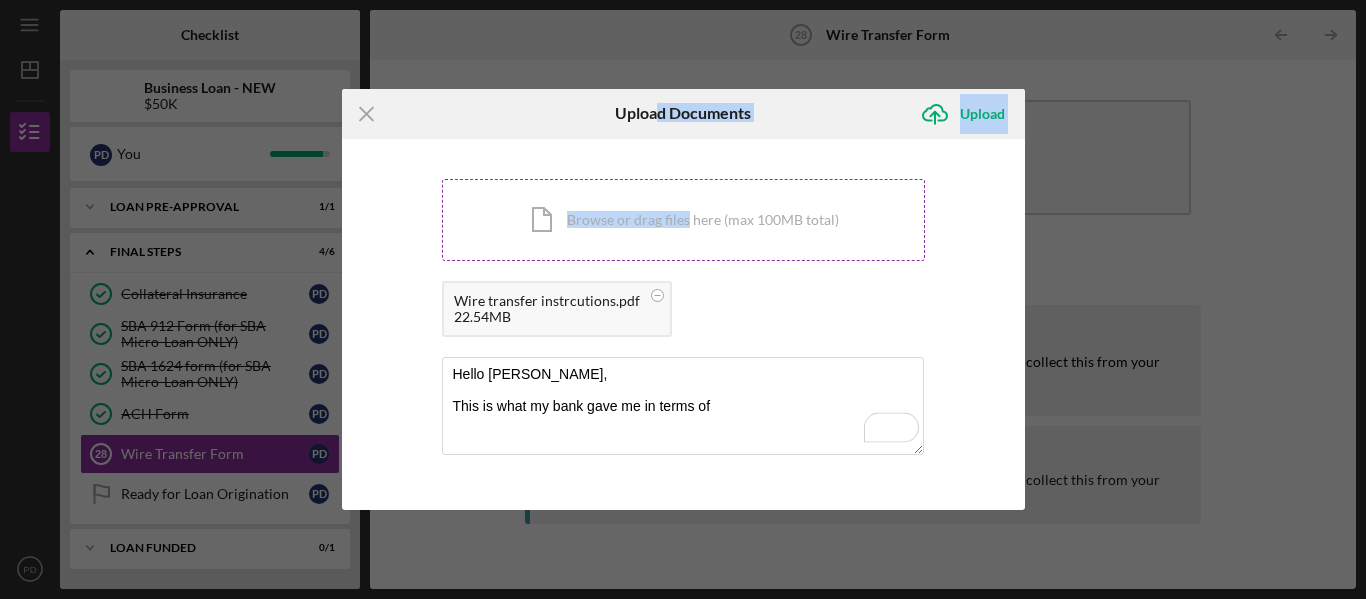 drag, startPoint x: 657, startPoint y: 115, endPoint x: 690, endPoint y: 219, distance: 109.11004 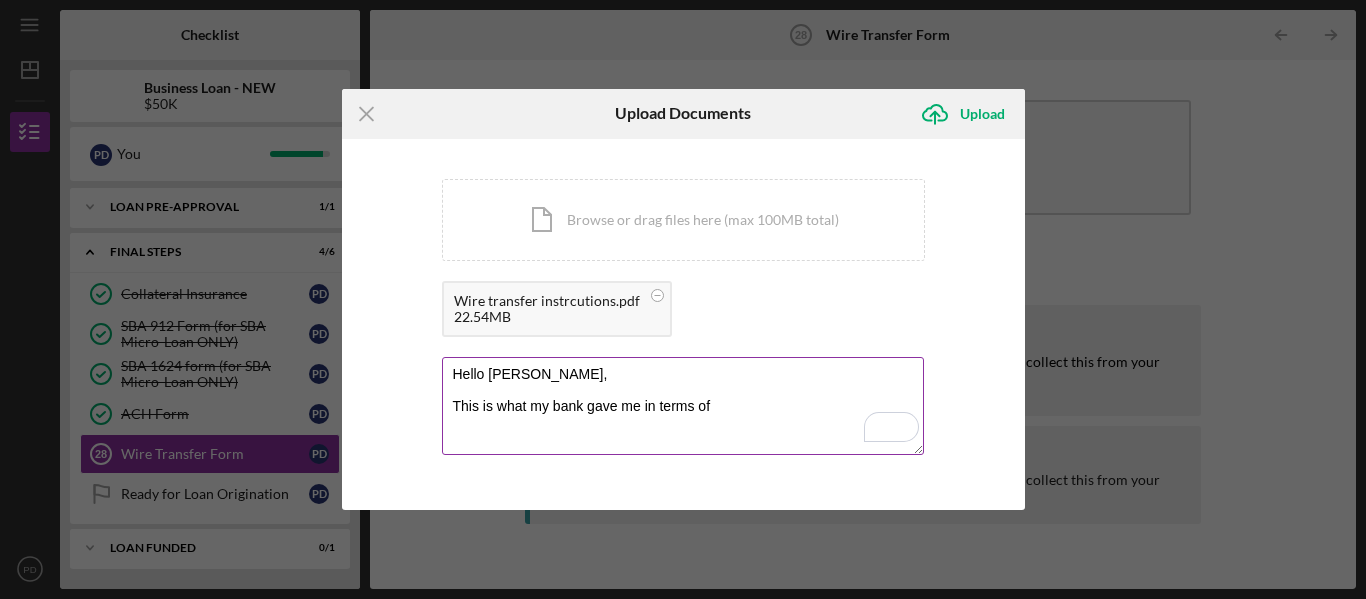 click on "Hello [PERSON_NAME],
This is what my bank gave me in terms of" at bounding box center (683, 406) 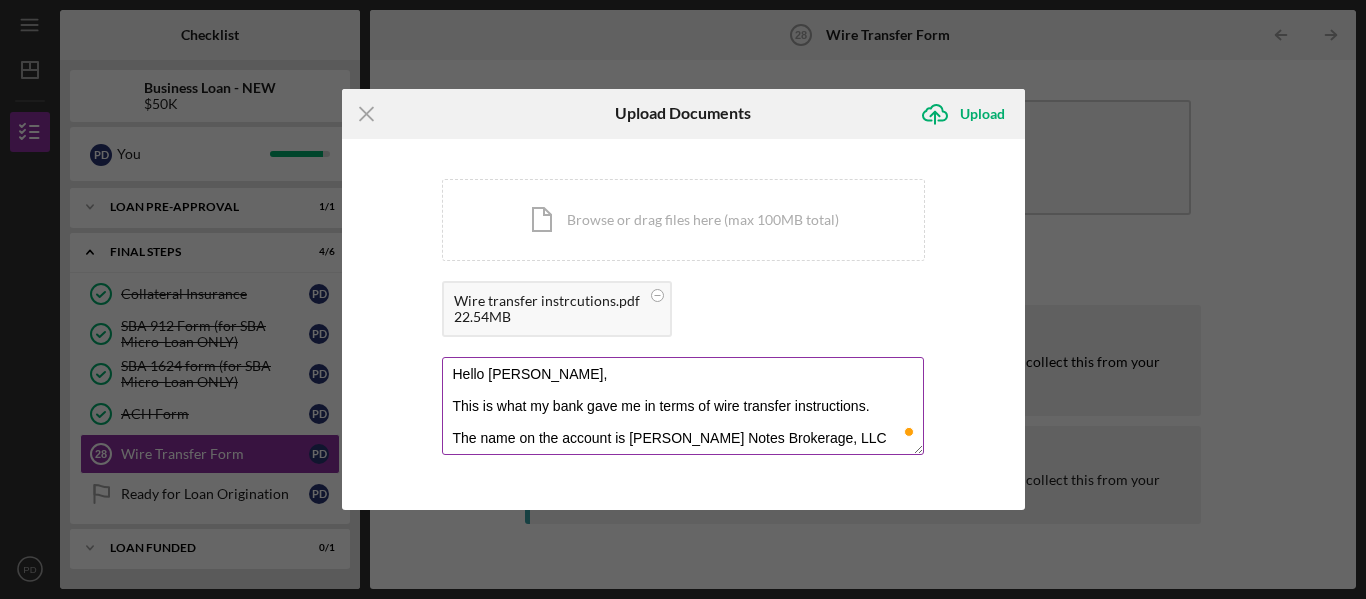 scroll, scrollTop: 9, scrollLeft: 0, axis: vertical 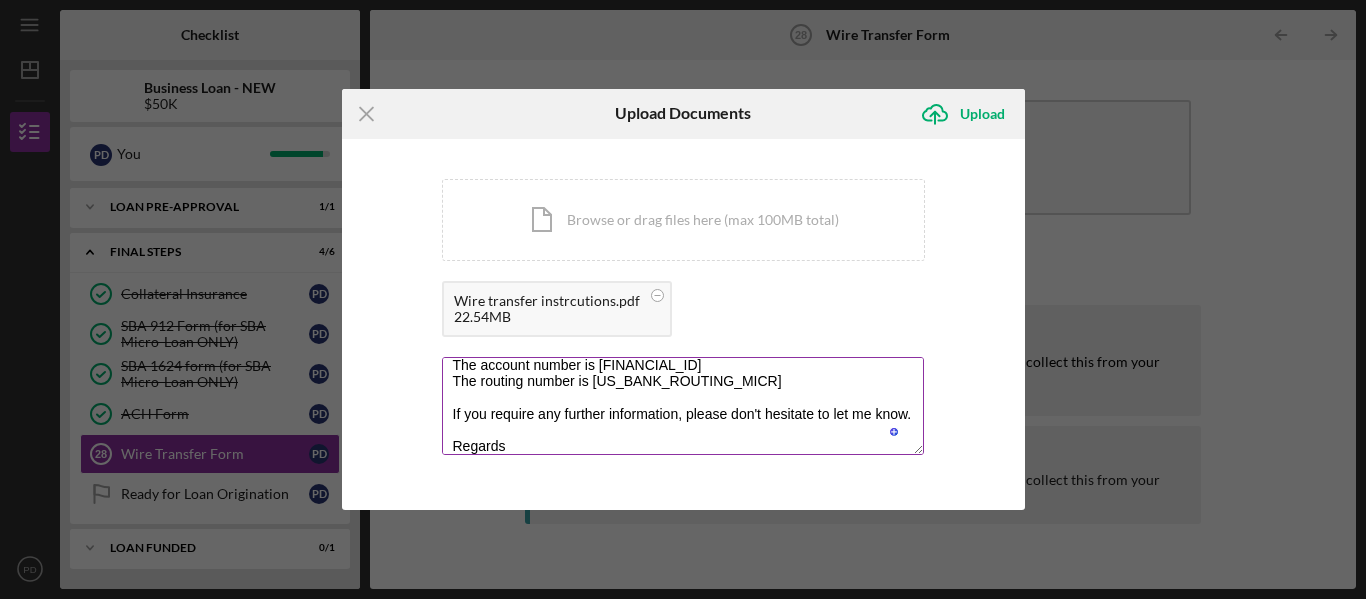 click on "Hello [PERSON_NAME],
This is what my bank gave me in terms of wire transfer instructions.
The name on the account is [PERSON_NAME] Notes Brokerage, LLC
The account number is [FINANCIAL_ID]
The routing number is [US_BANK_ROUTING_MICR]
If you require any further information, please don't hesitate to let me know.
Regards" at bounding box center [683, 406] 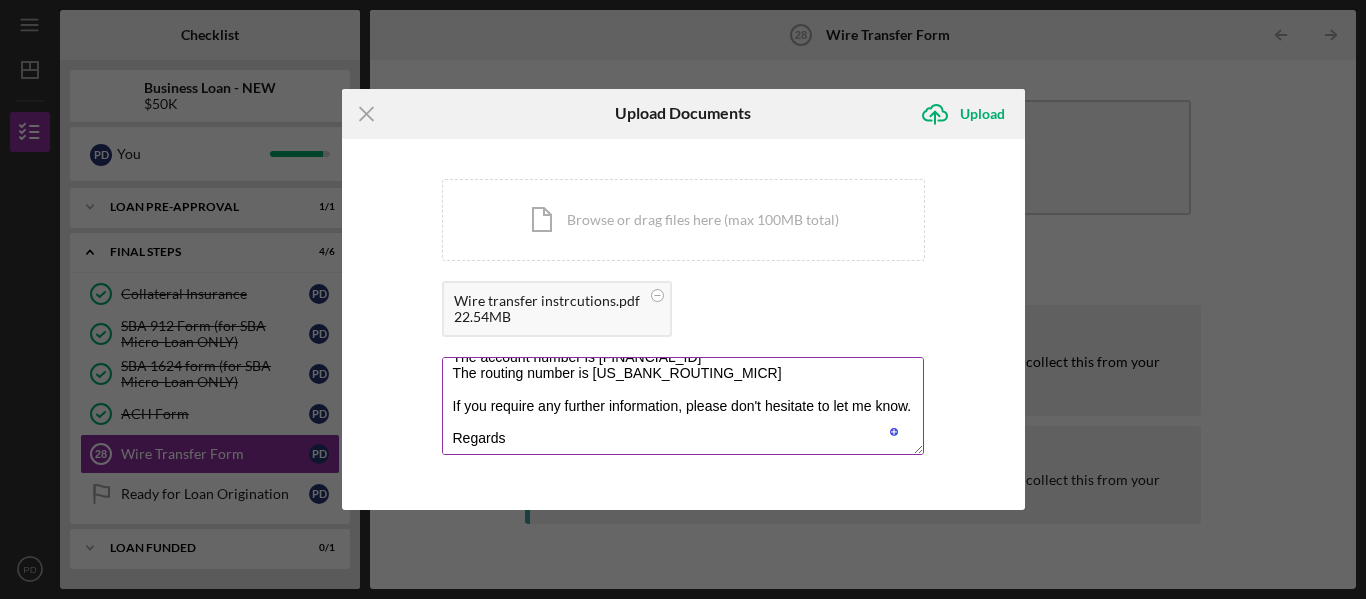 scroll, scrollTop: 113, scrollLeft: 0, axis: vertical 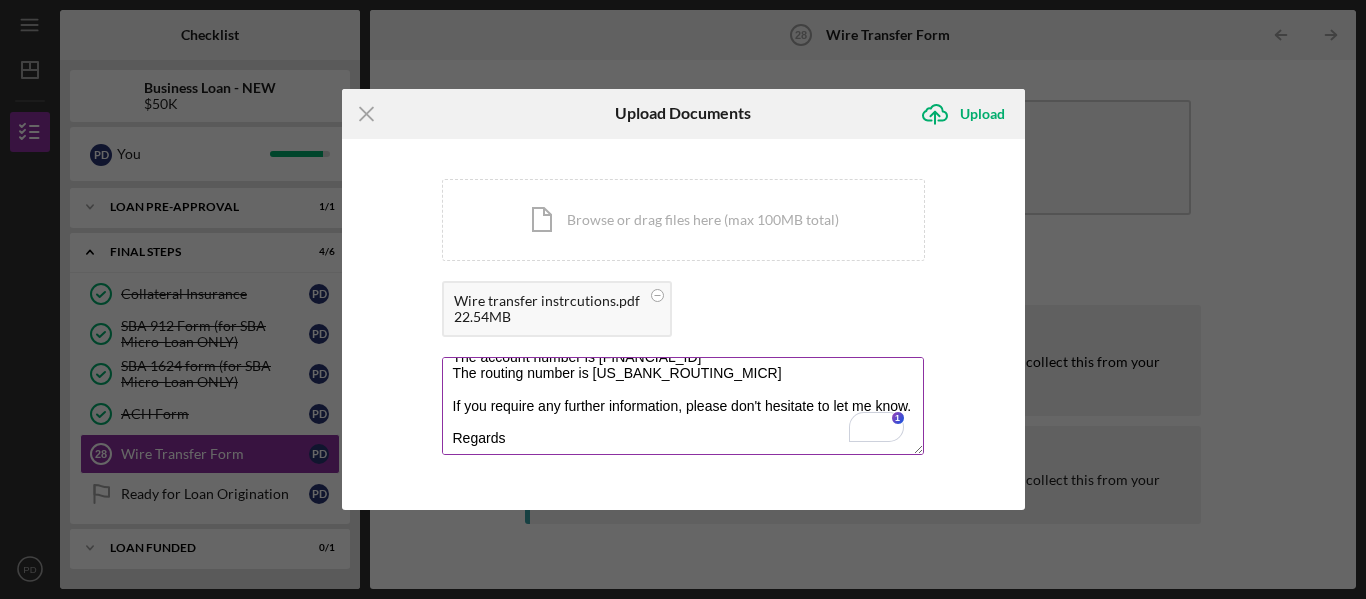 click on "Hello [PERSON_NAME],
This is what my bank gave me in terms of wire transfer instructions.
The name on the account is [PERSON_NAME] Notes Brokerage, LLC
The account number is [FINANCIAL_ID]
The routing number is [US_BANK_ROUTING_MICR]
If you require any further information, please don't hesitate to let me know.
Regards" at bounding box center [683, 406] 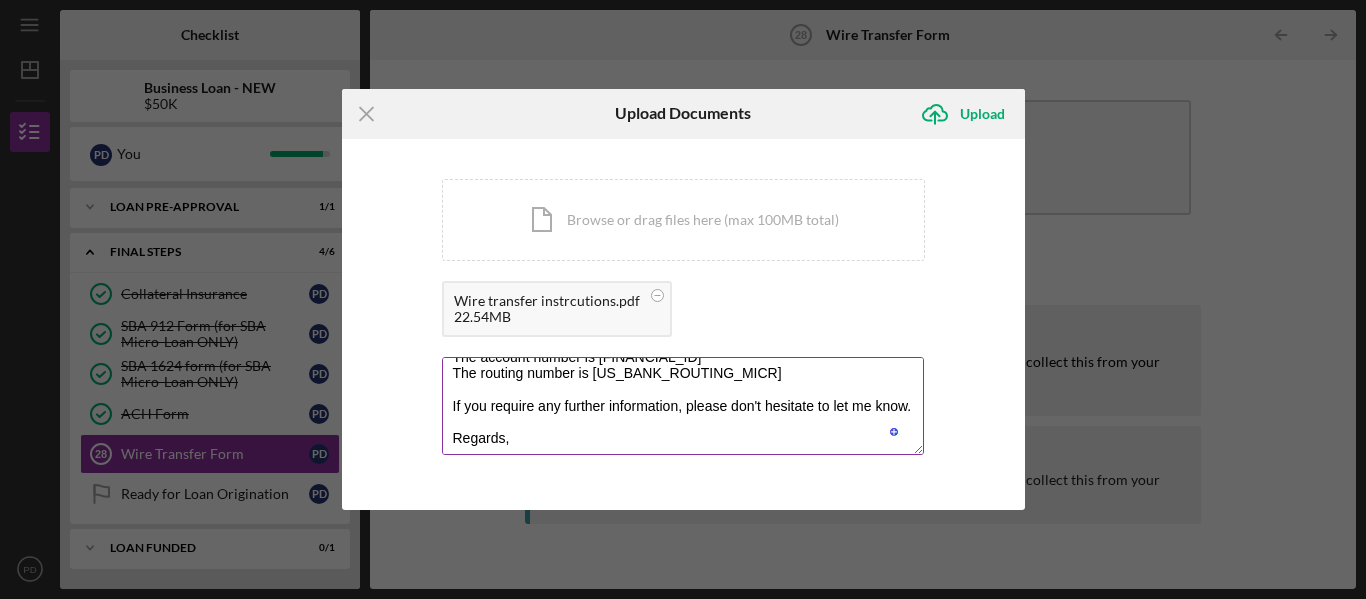 scroll, scrollTop: 121, scrollLeft: 0, axis: vertical 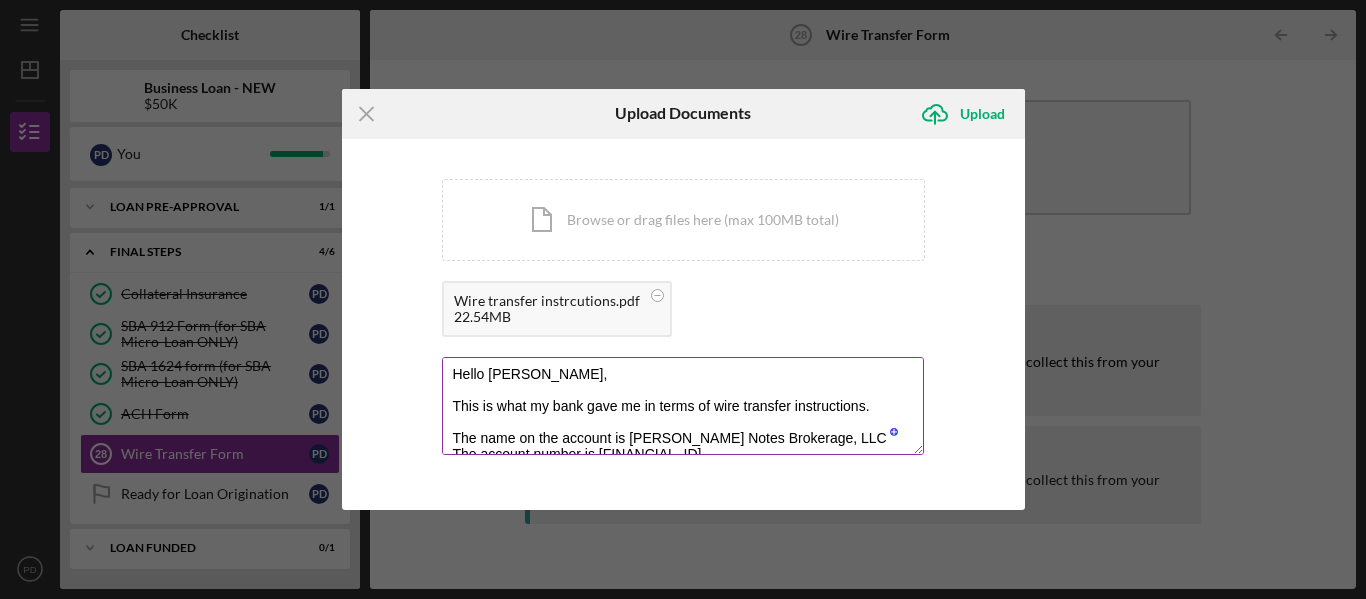 click on "Hello [PERSON_NAME],
This is what my bank gave me in terms of wire transfer instructions.
The name on the account is [PERSON_NAME] Notes Brokerage, LLC
The account number is [FINANCIAL_ID]
The routing number is [US_BANK_ROUTING_MICR]
If you require any further information, please don't hesitate to let me know.
Regards,
[PERSON_NAME]" at bounding box center [683, 406] 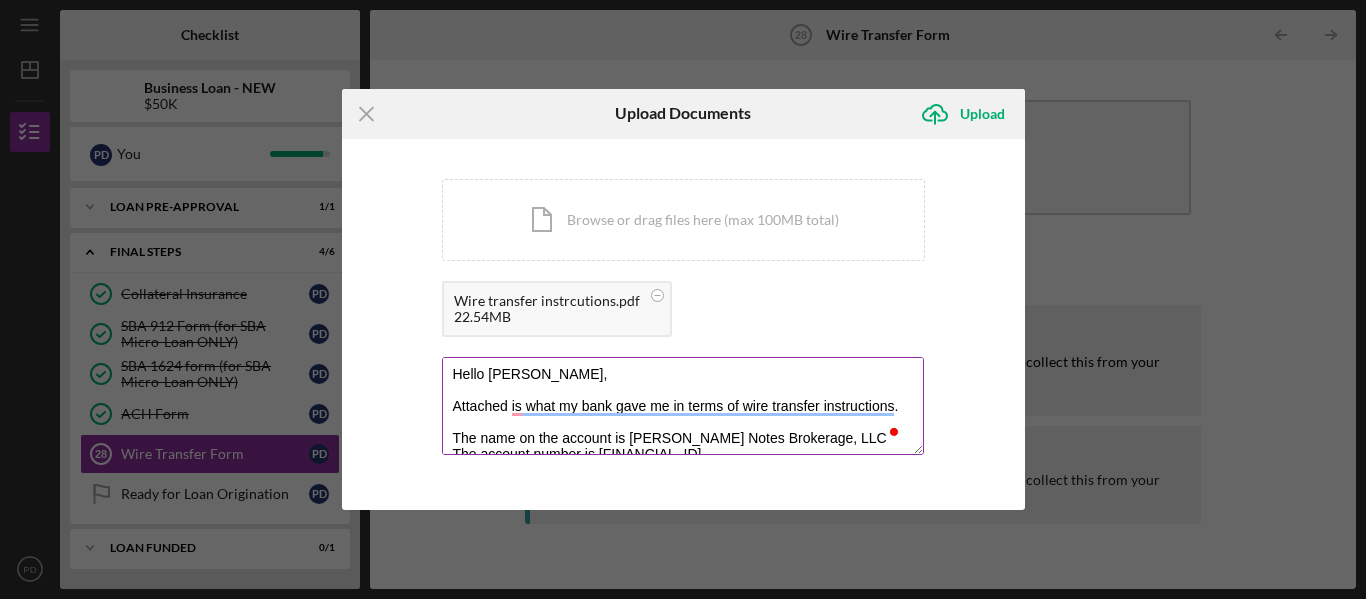 click on "Hello [PERSON_NAME],
Attached is what my bank gave me in terms of wire transfer instructions.
The name on the account is [PERSON_NAME] Notes Brokerage, LLC
The account number is [FINANCIAL_ID]
The routing number is [US_BANK_ROUTING_MICR]
If you require any further information, please don't hesitate to let me know.
Regards,
[PERSON_NAME]" at bounding box center (683, 406) 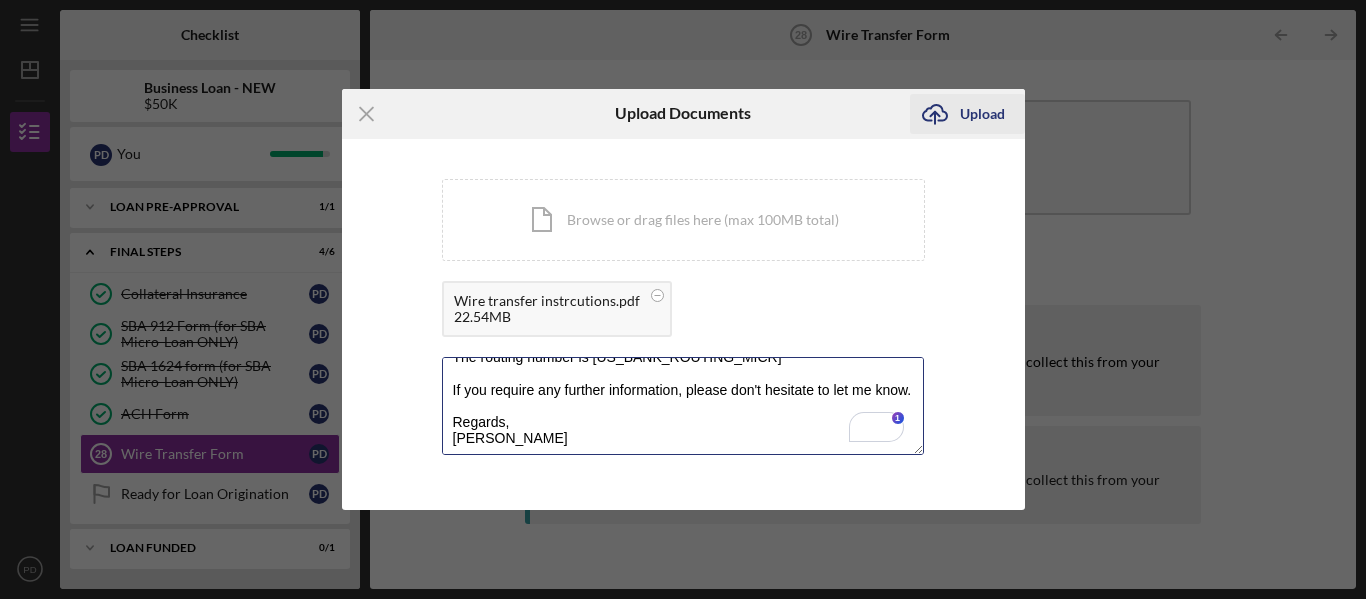 type on "Hello [PERSON_NAME],
Attached are the wire transfer instructions provided by my bank.
The name on the account is [PERSON_NAME] Notes Brokerage, LLC
The account number is [FINANCIAL_ID]
The routing number is [US_BANK_ROUTING_MICR]
If you require any further information, please don't hesitate to let me know.
Regards,
[PERSON_NAME]" 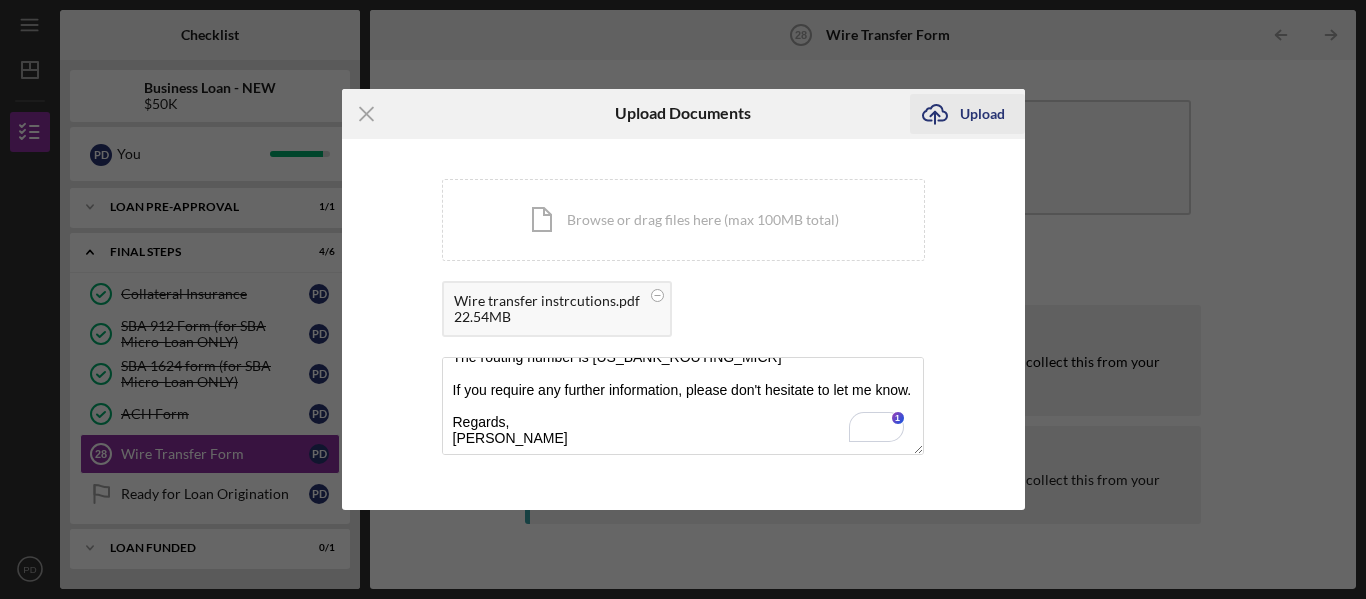click on "Upload" at bounding box center (982, 114) 